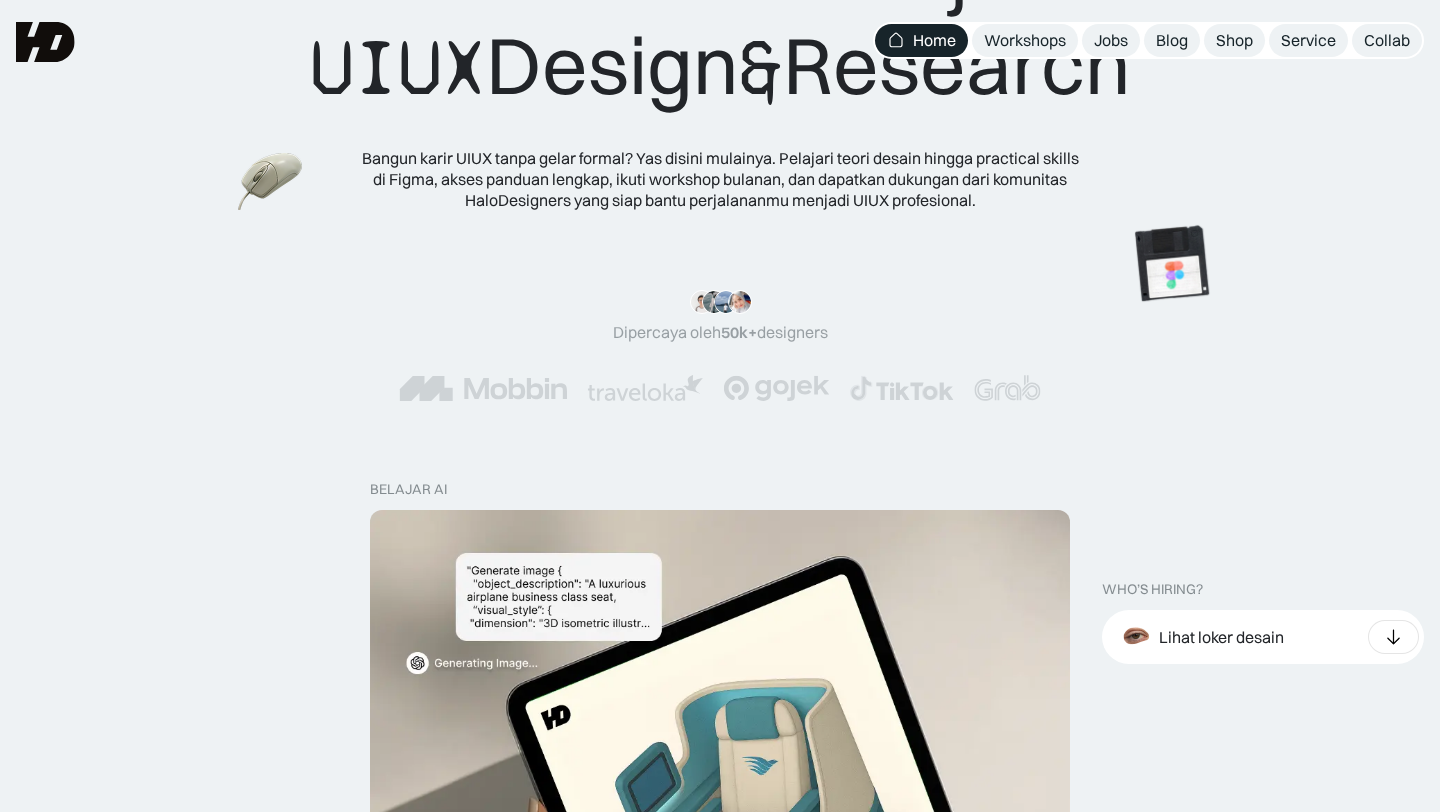 scroll, scrollTop: 0, scrollLeft: 0, axis: both 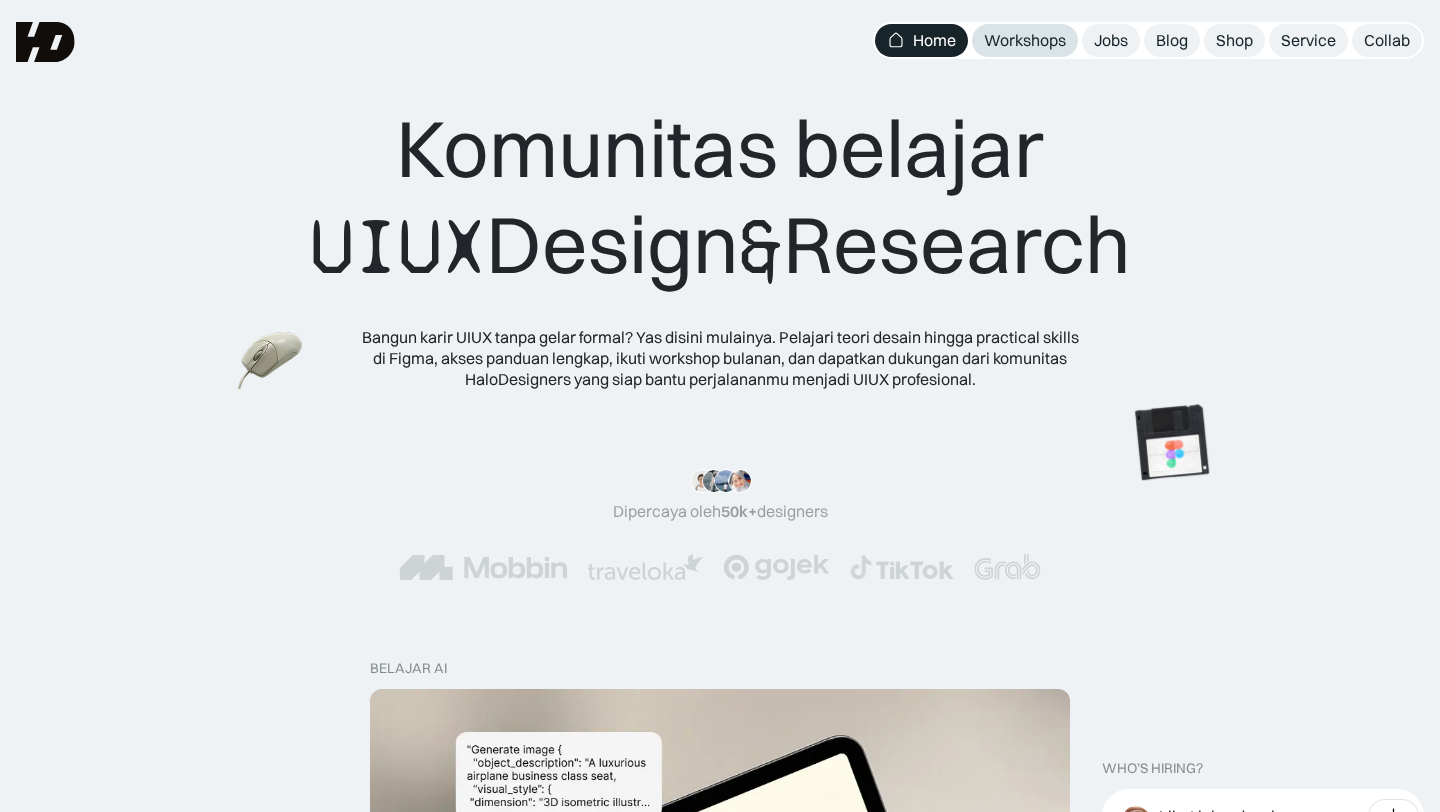 click on "Workshops" at bounding box center [1025, 40] 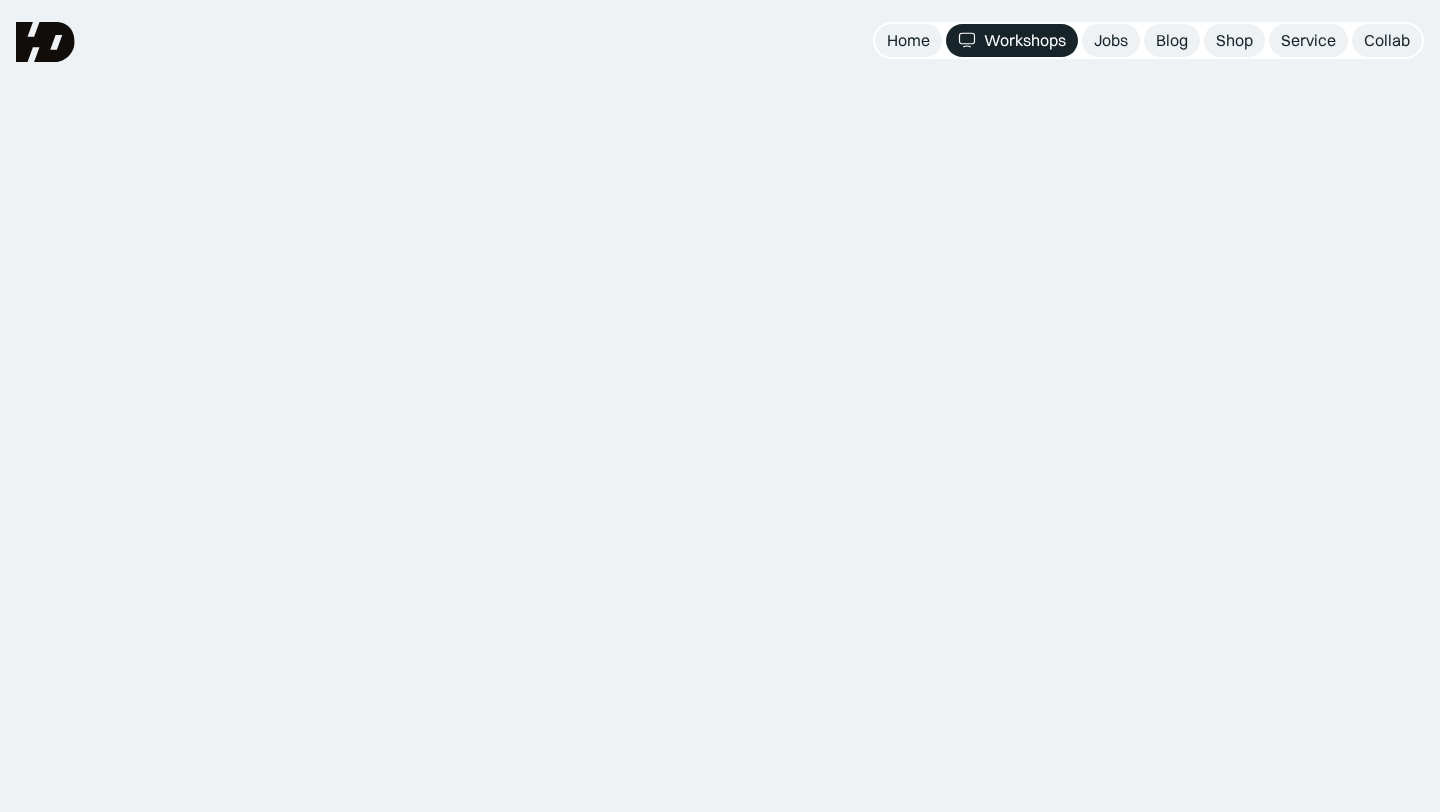 scroll, scrollTop: 0, scrollLeft: 0, axis: both 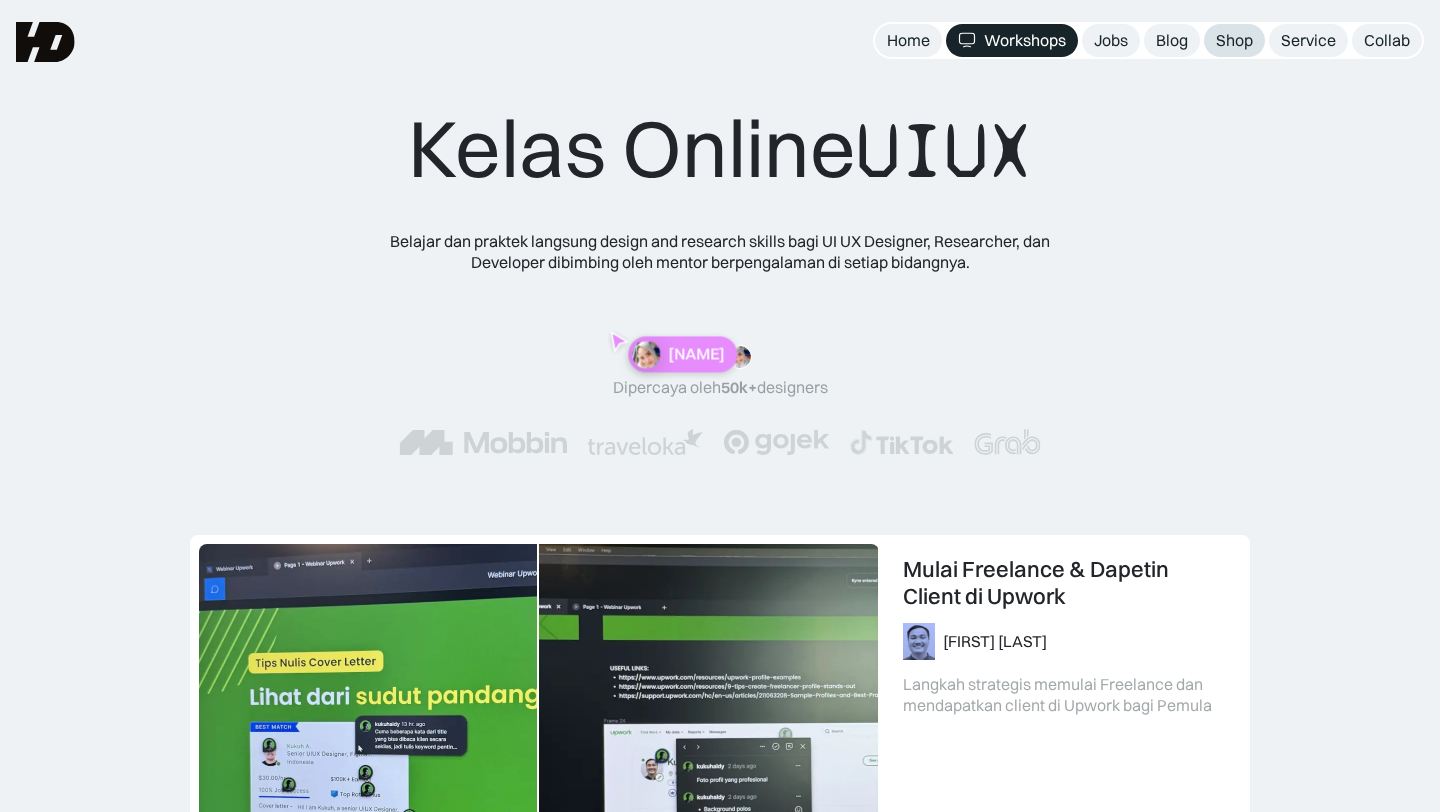 click on "Shop" at bounding box center (1234, 40) 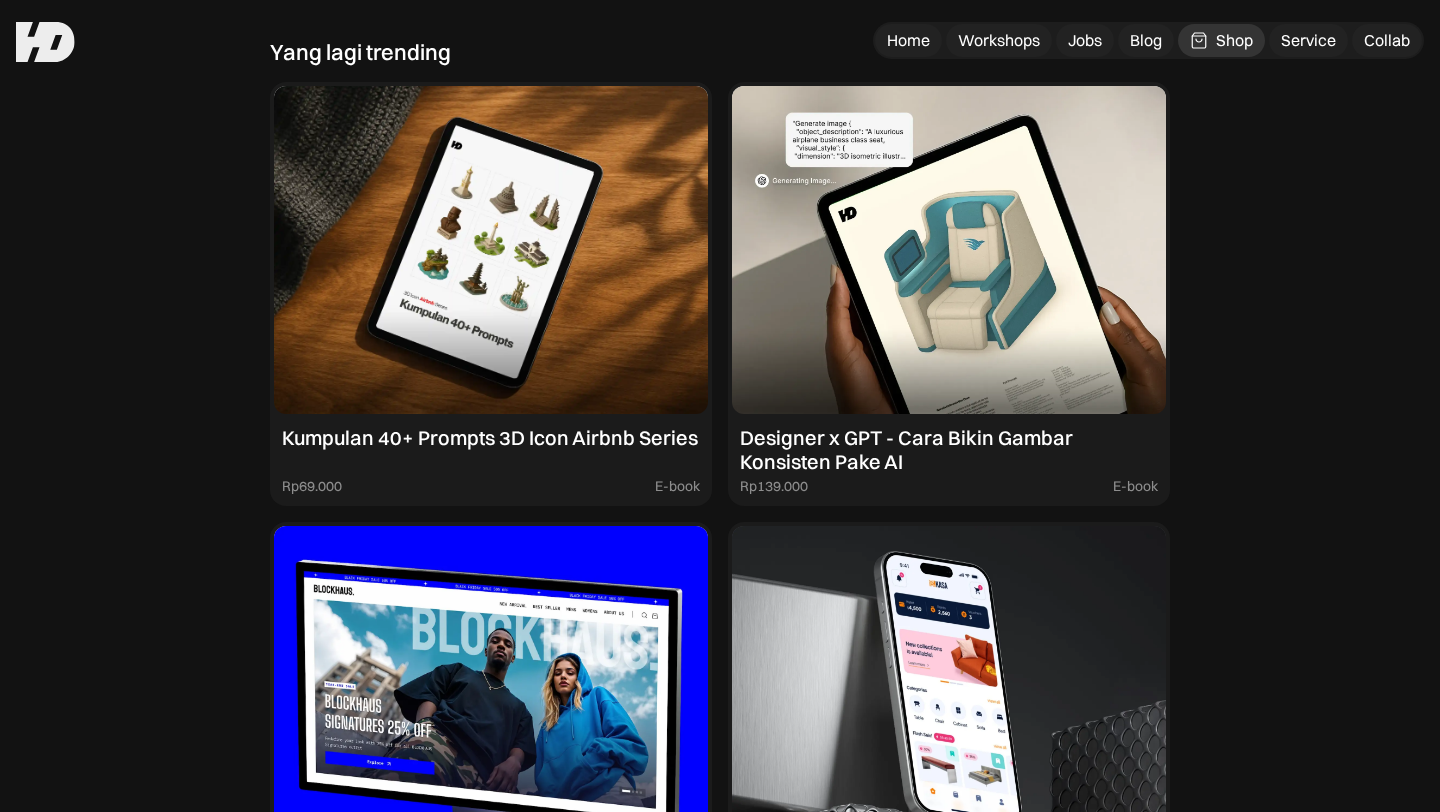 scroll, scrollTop: 1833, scrollLeft: 0, axis: vertical 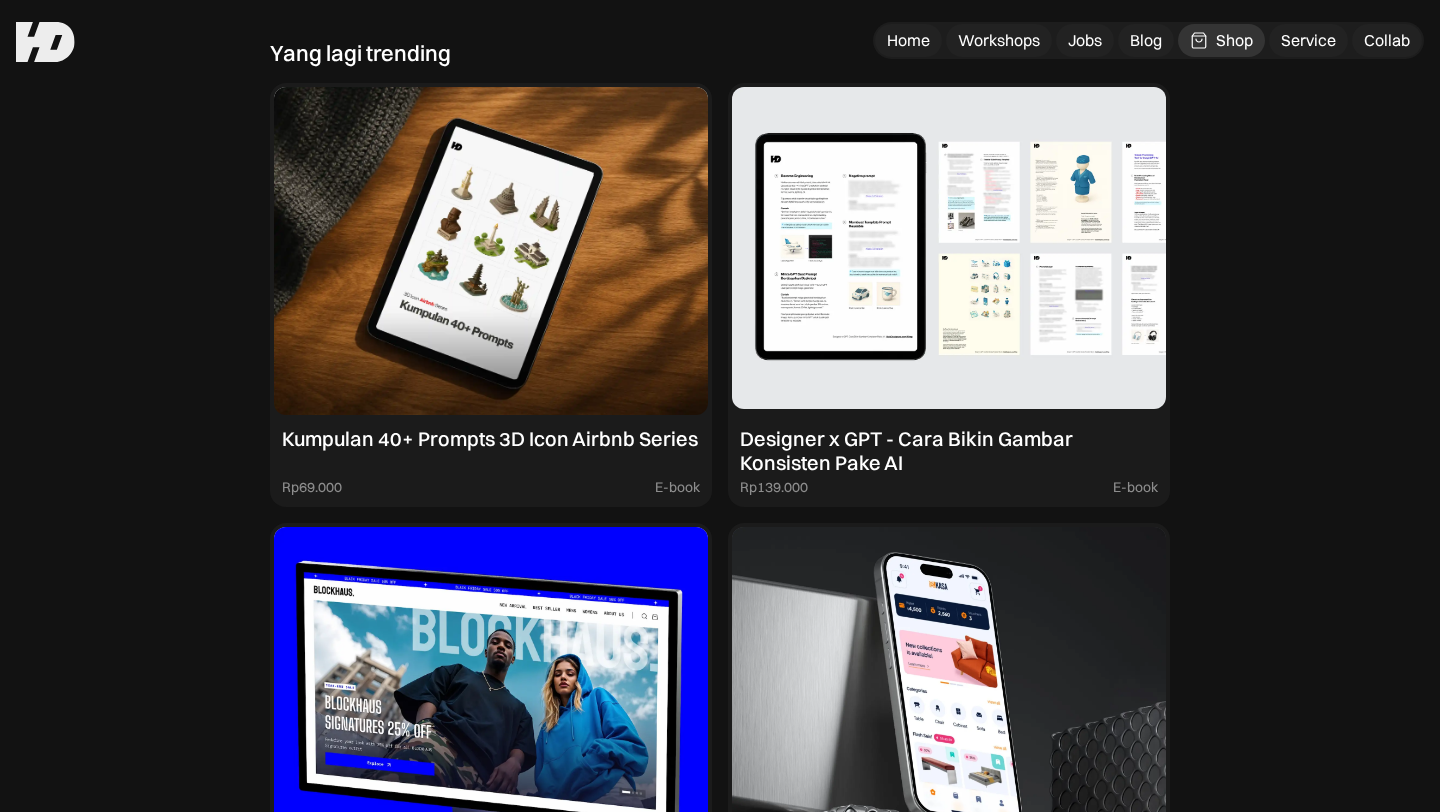 click at bounding box center [949, 251] 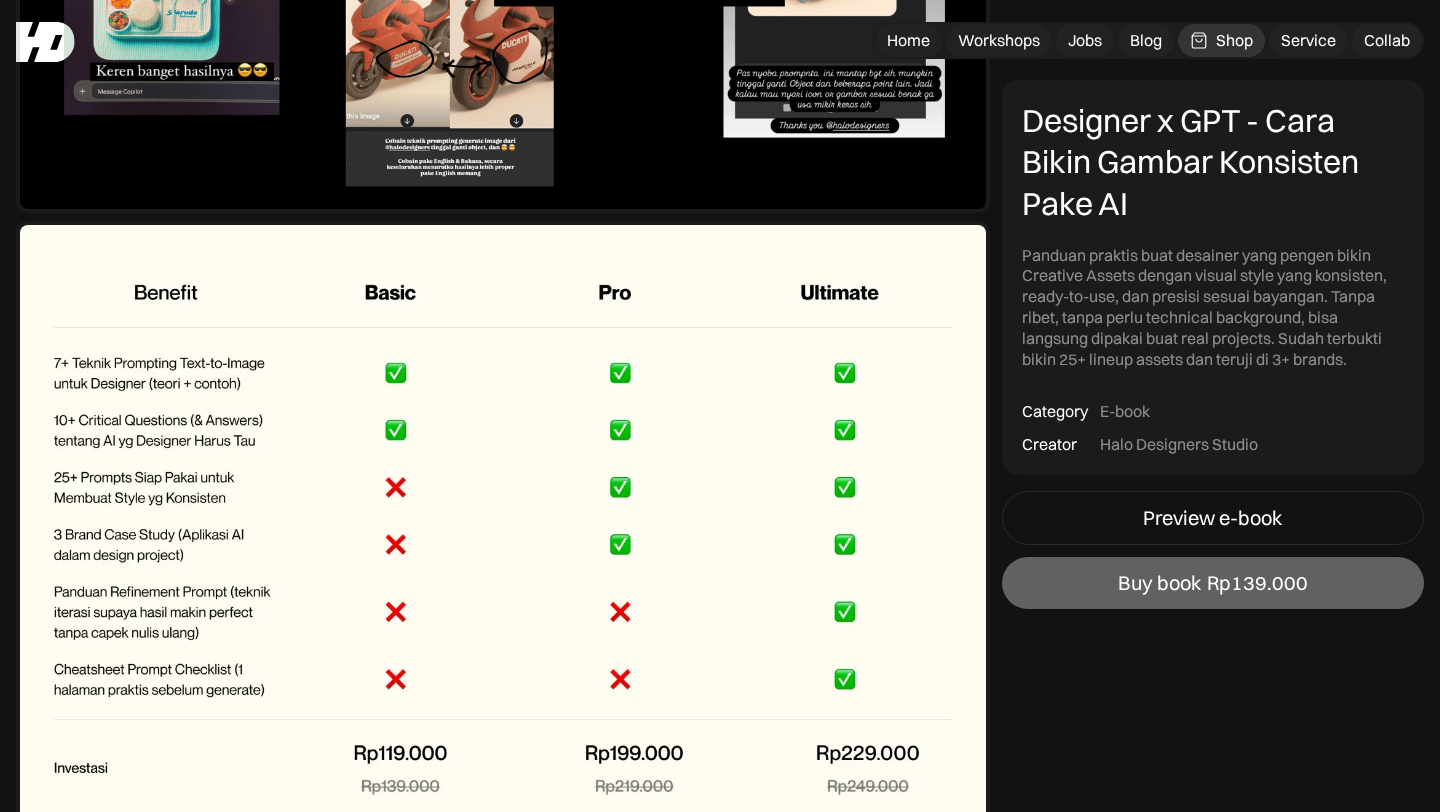 scroll, scrollTop: 7389, scrollLeft: 0, axis: vertical 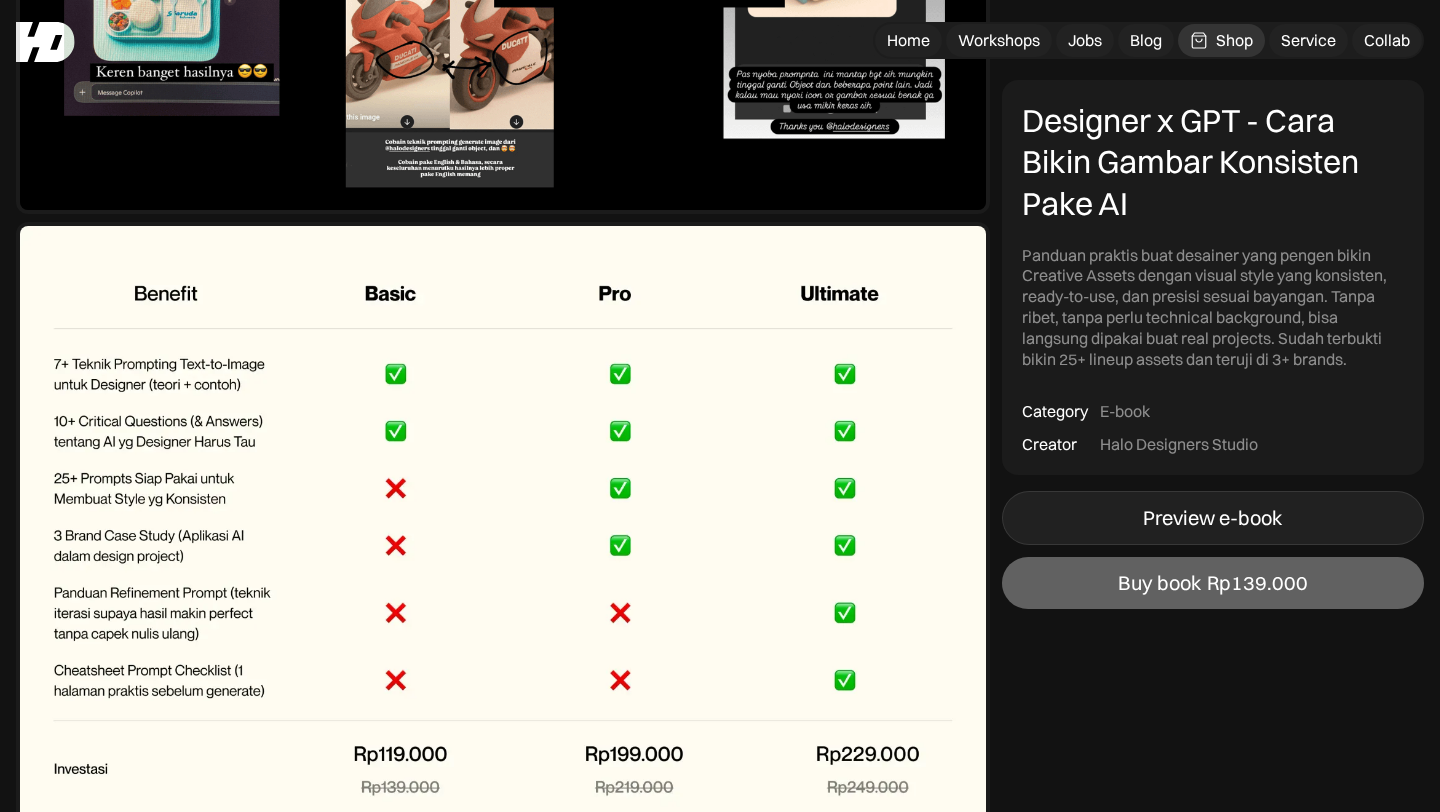 click on "Preview e-book" at bounding box center [0, 0] 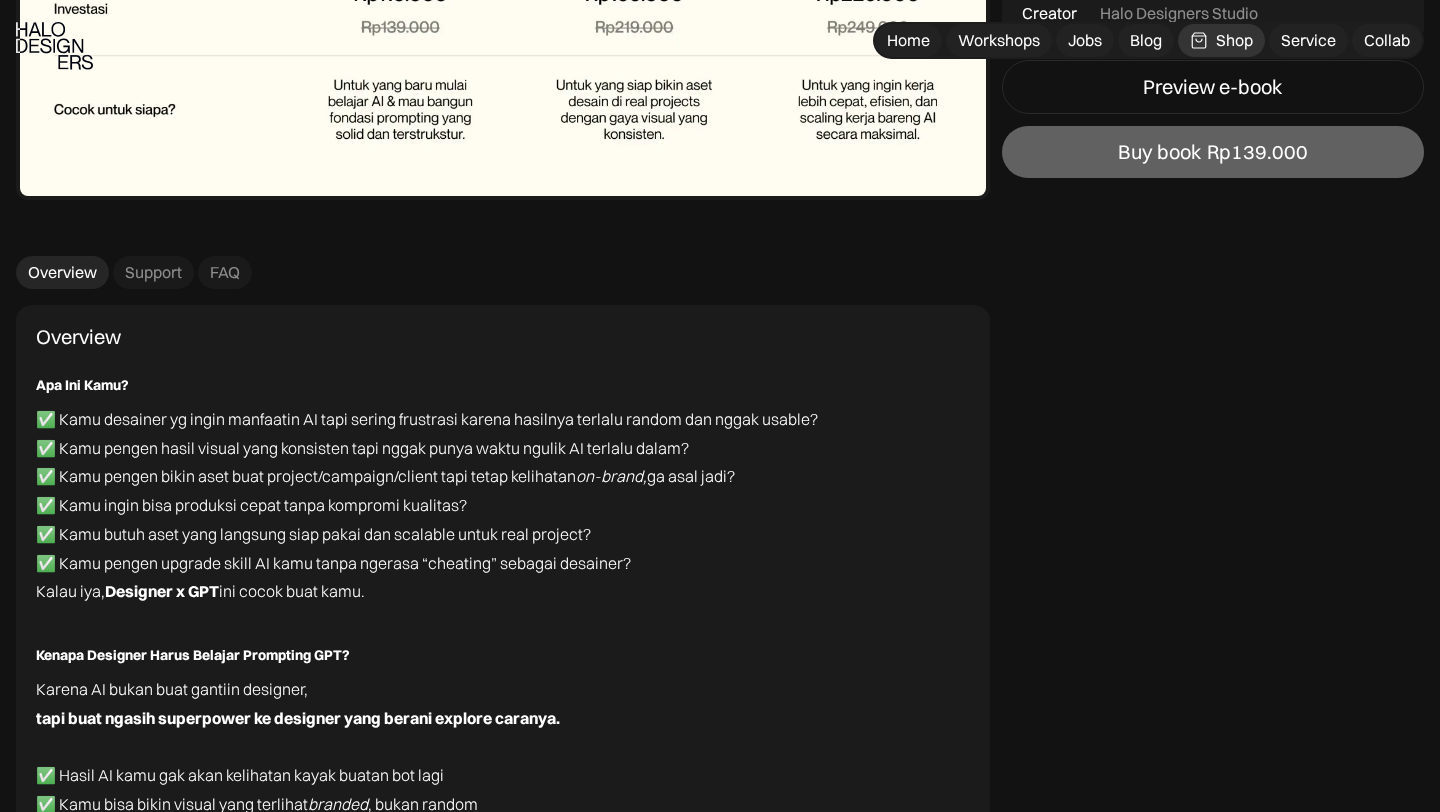 scroll, scrollTop: 8154, scrollLeft: 0, axis: vertical 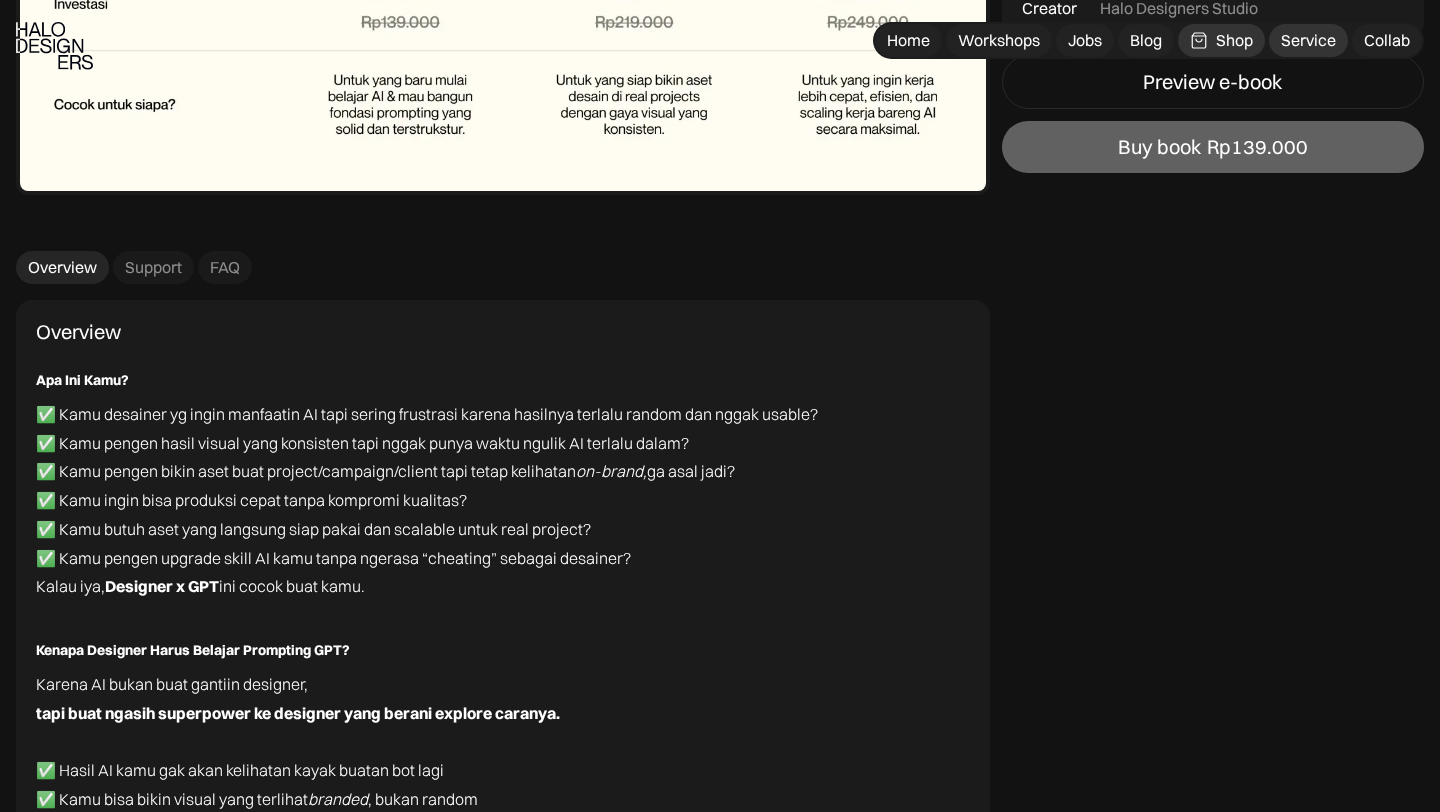 click on "Service" at bounding box center [1308, 40] 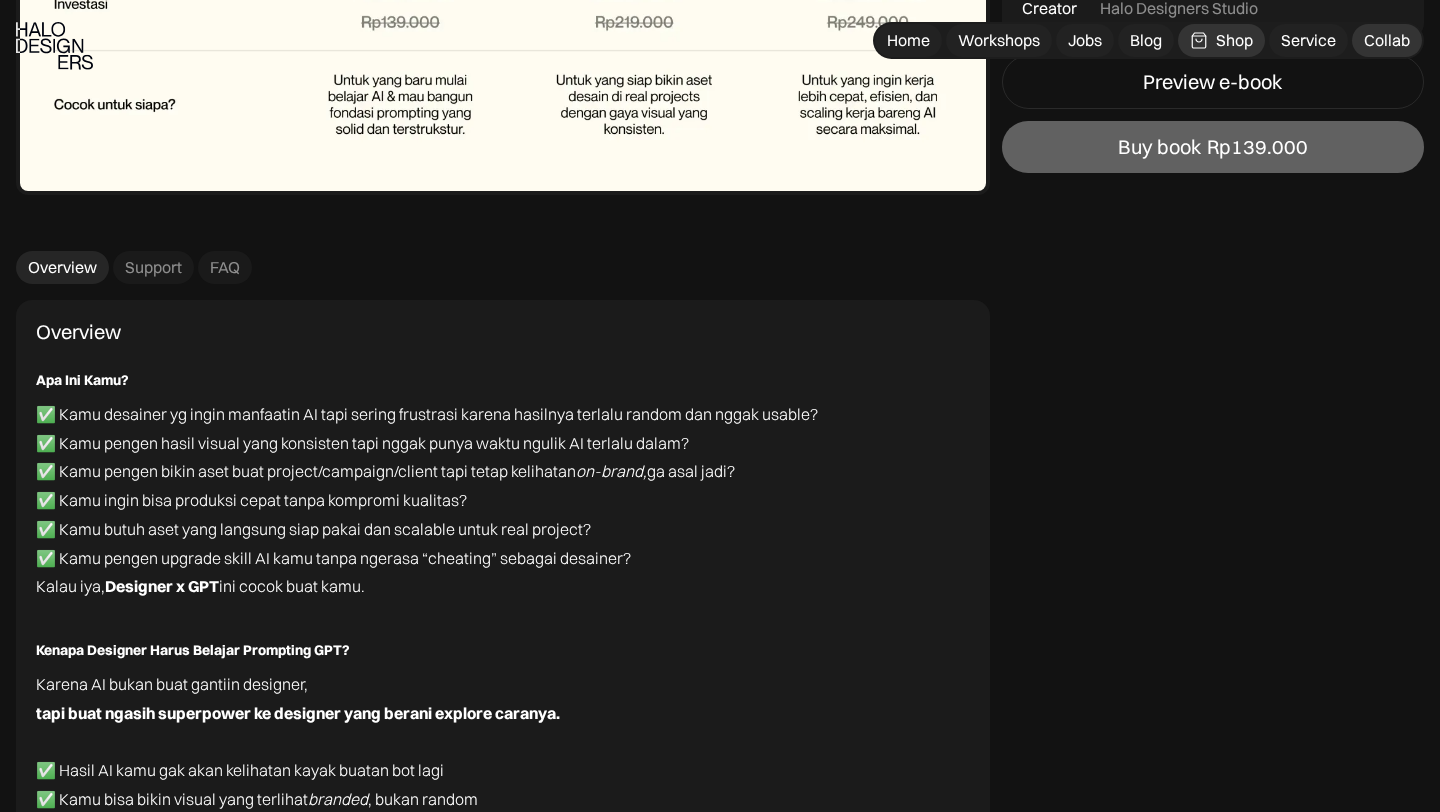 click on "Collab" at bounding box center [1387, 40] 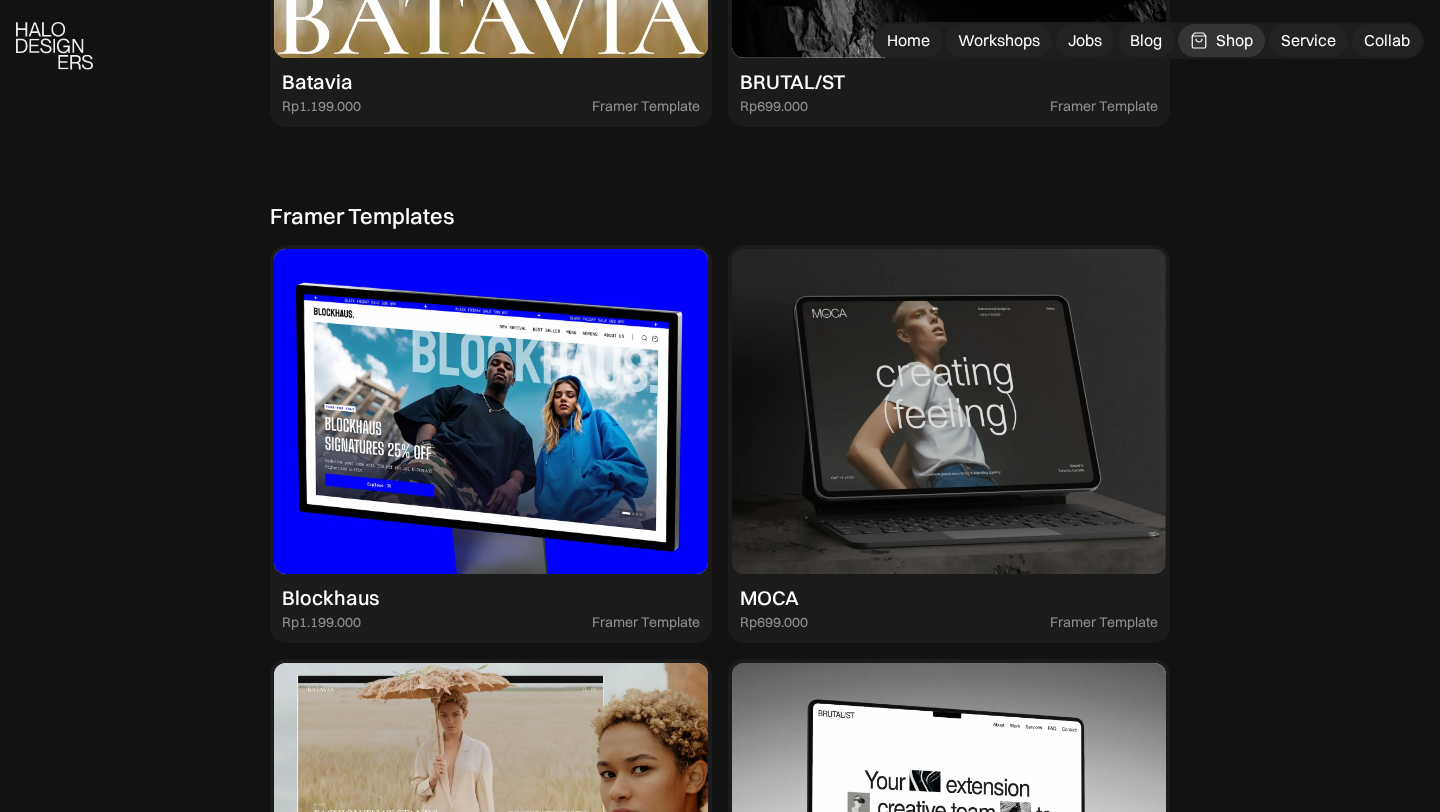 scroll, scrollTop: 3461, scrollLeft: 0, axis: vertical 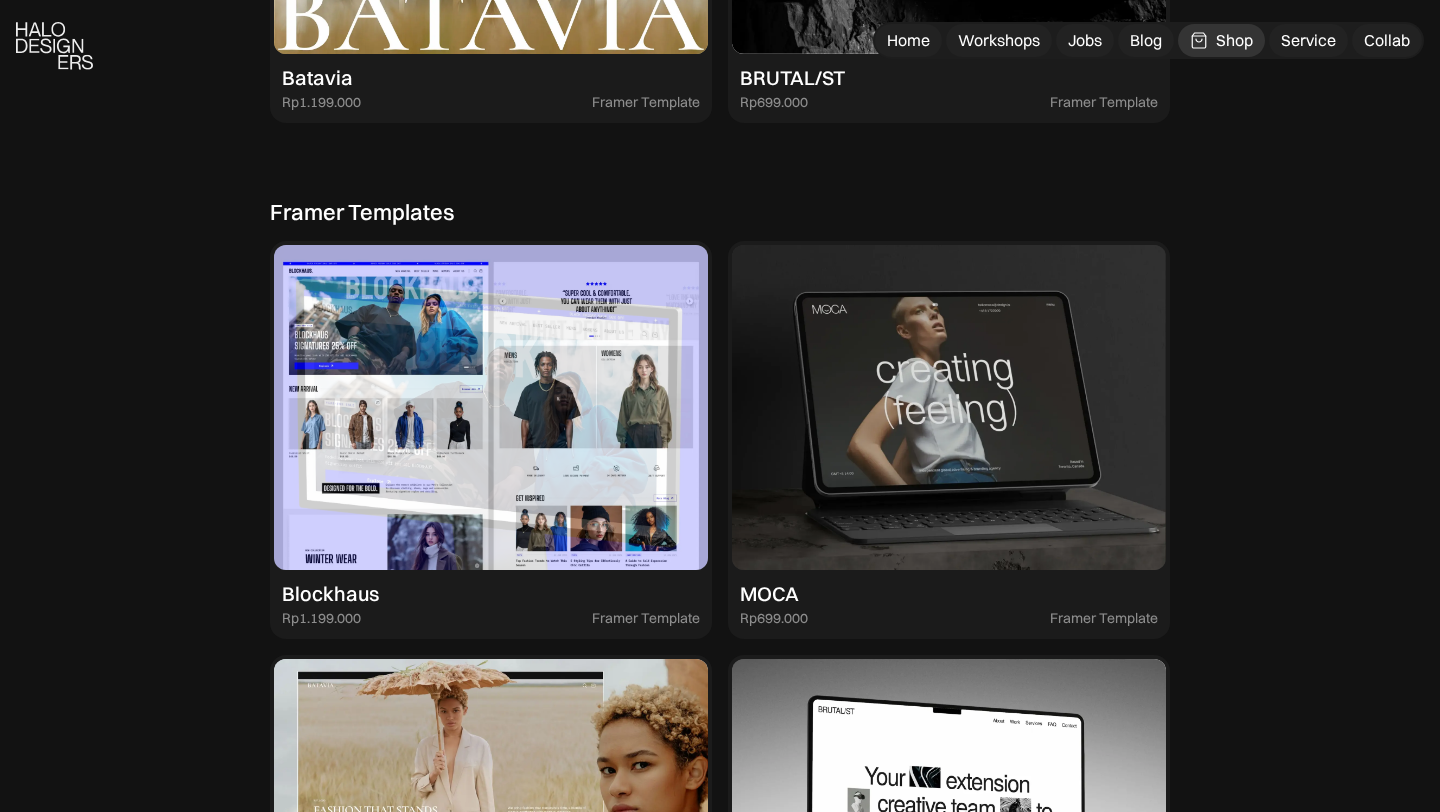 click at bounding box center [491, 408] 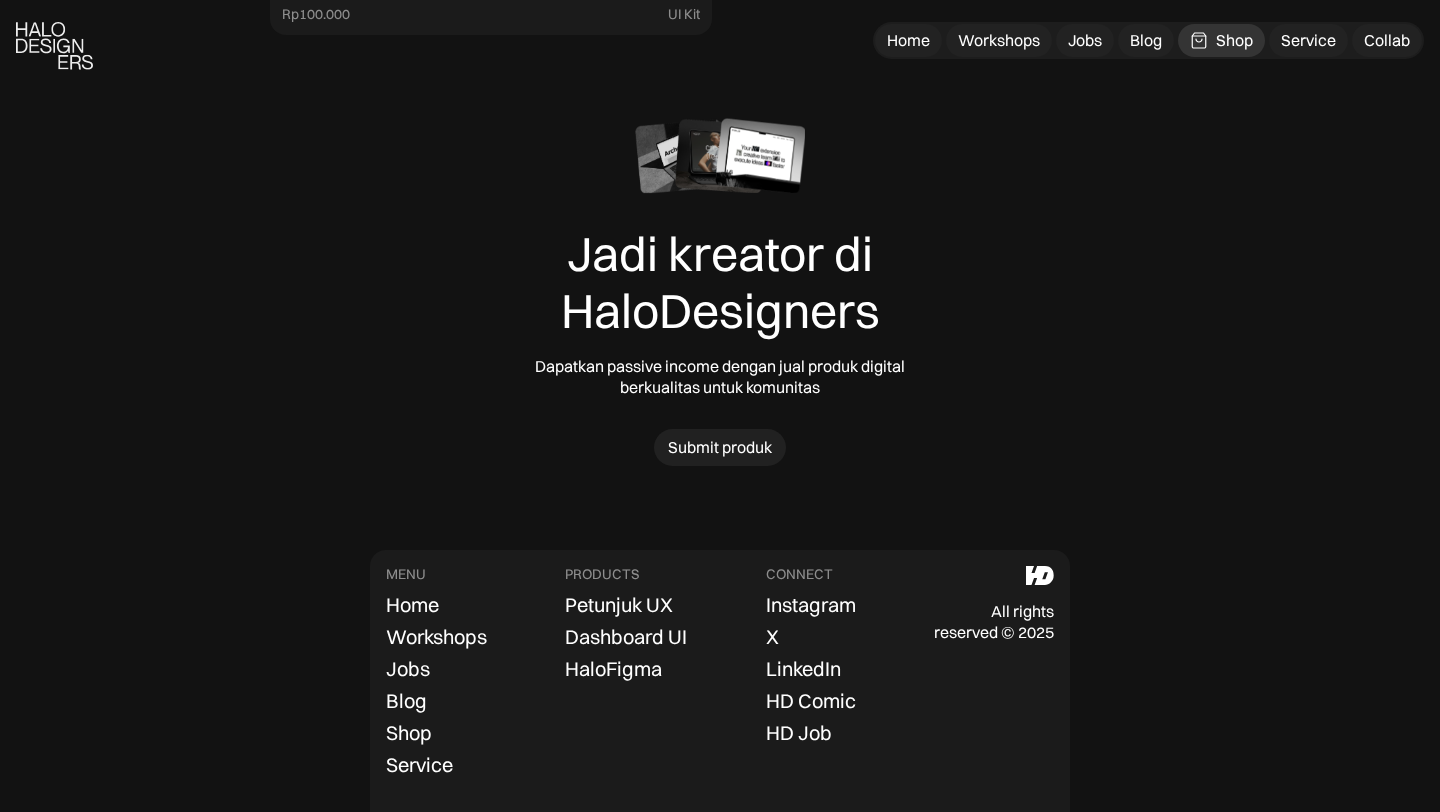 scroll, scrollTop: 5885, scrollLeft: 0, axis: vertical 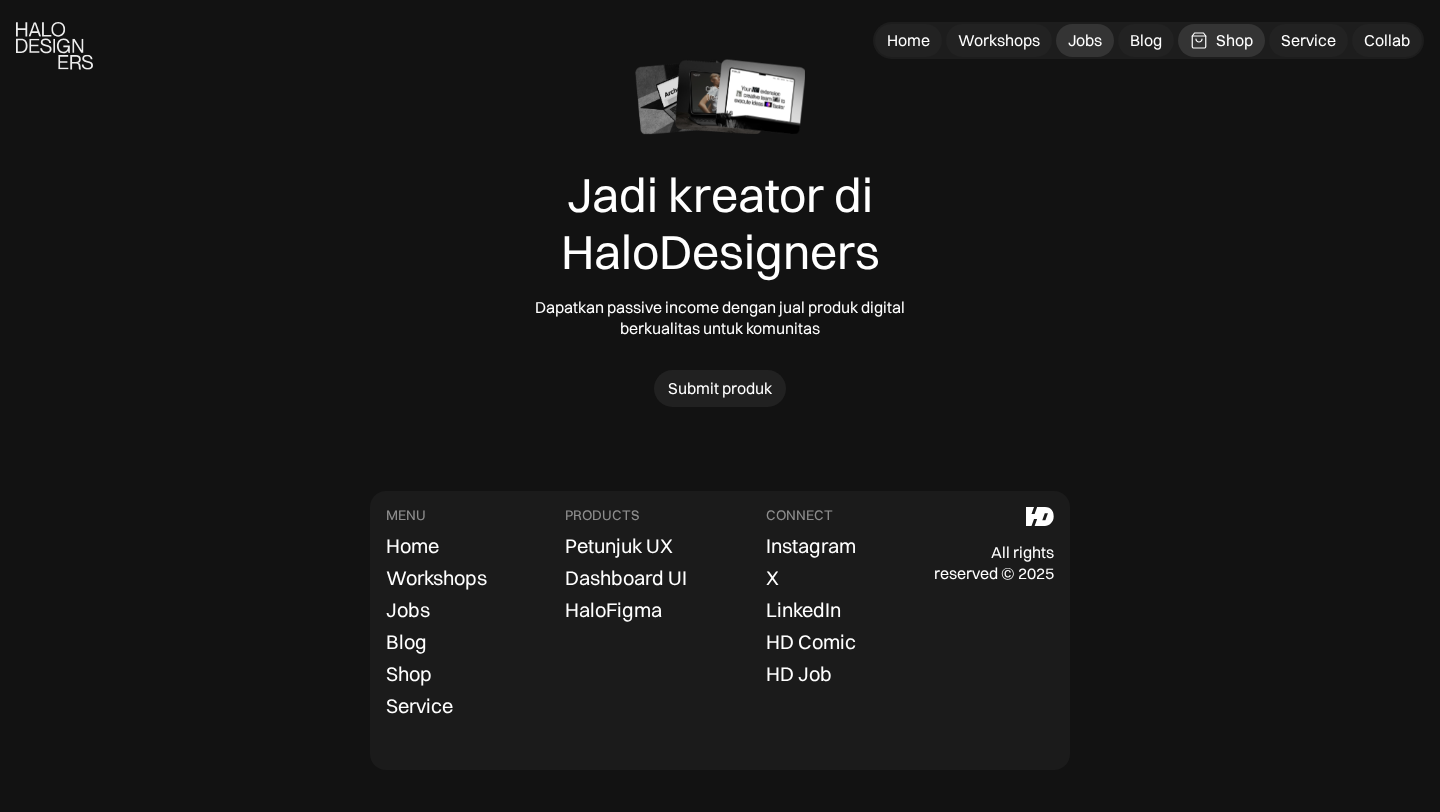 click on "Jobs" at bounding box center (1085, 40) 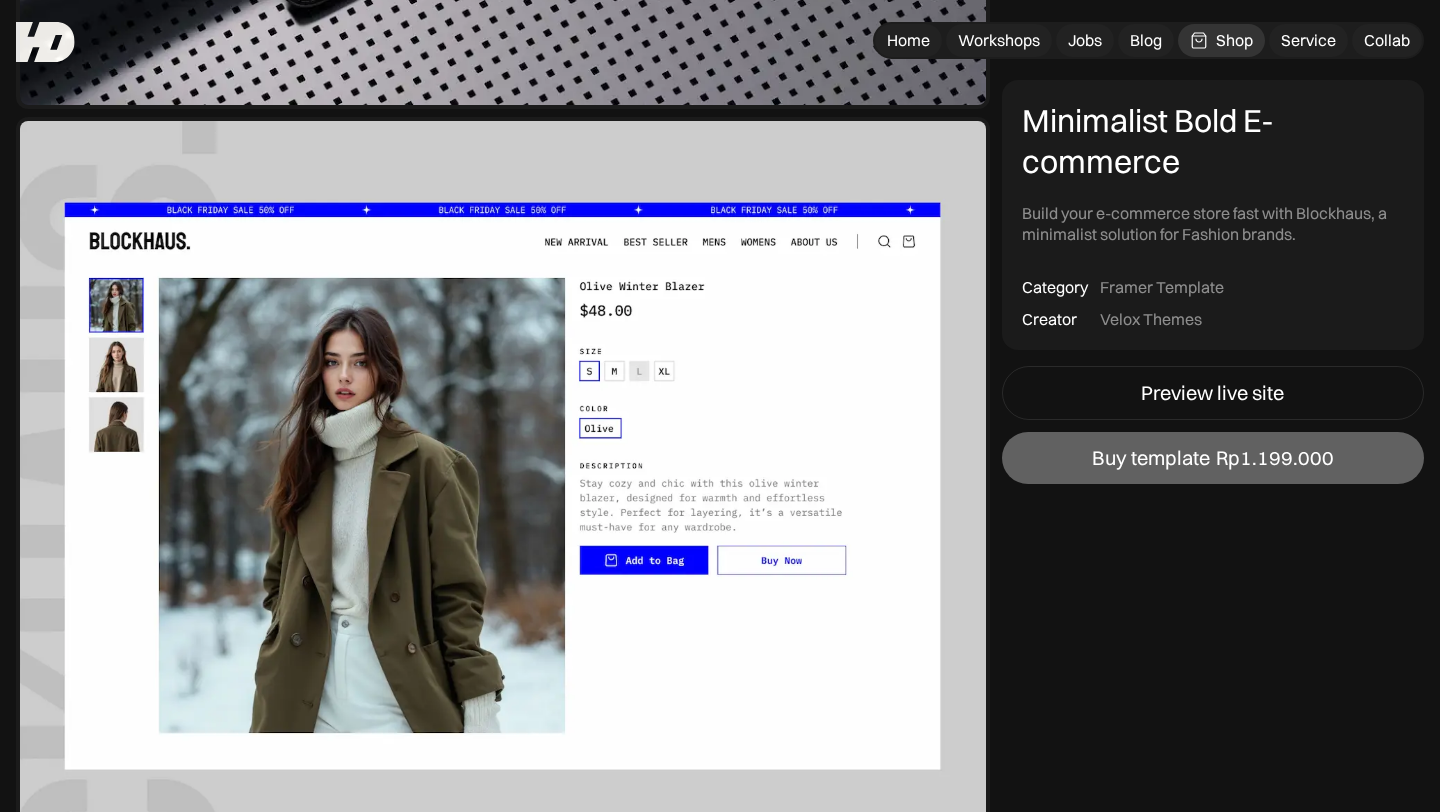 scroll, scrollTop: 1324, scrollLeft: 0, axis: vertical 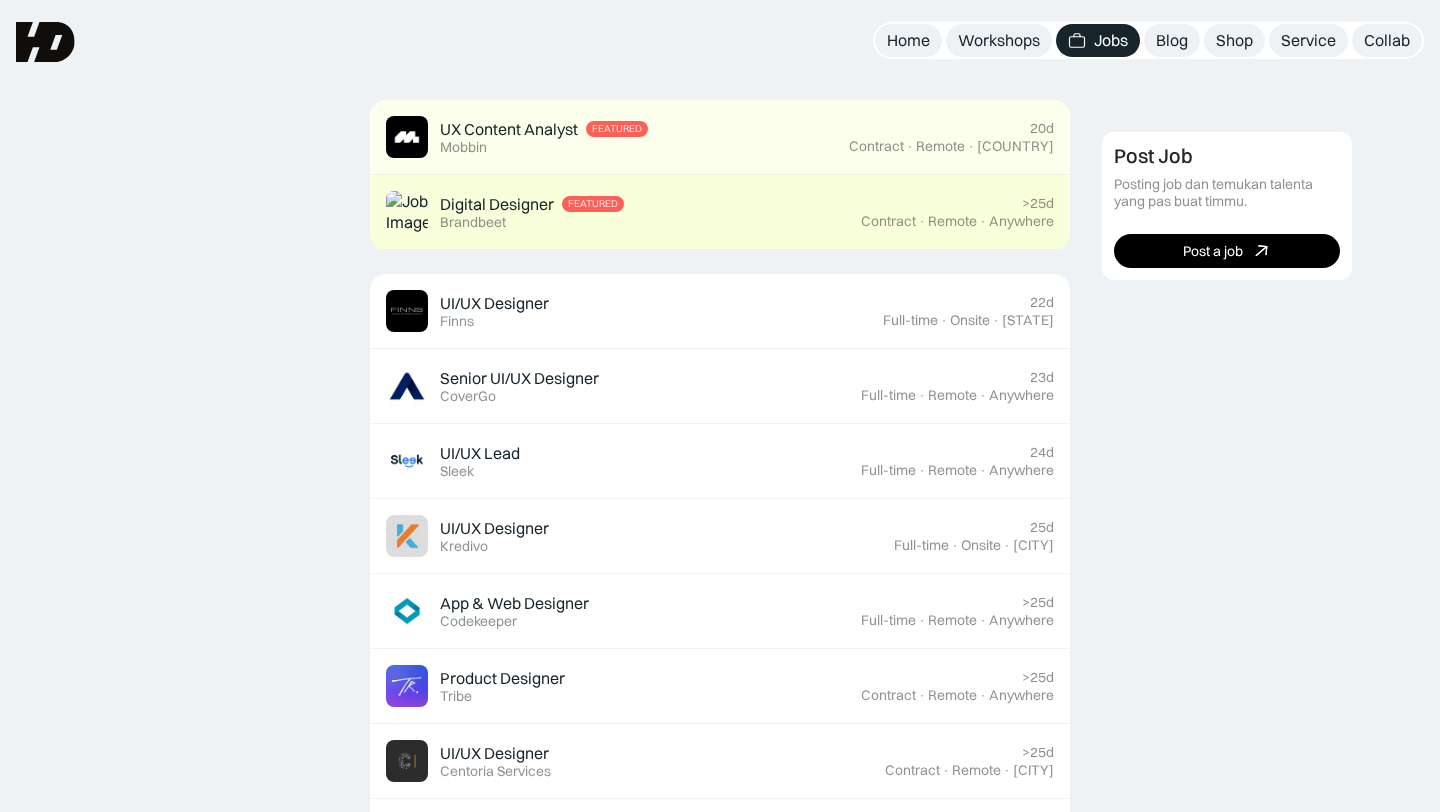 click on "Digital Designer Featured Brandbeet" at bounding box center (623, 212) 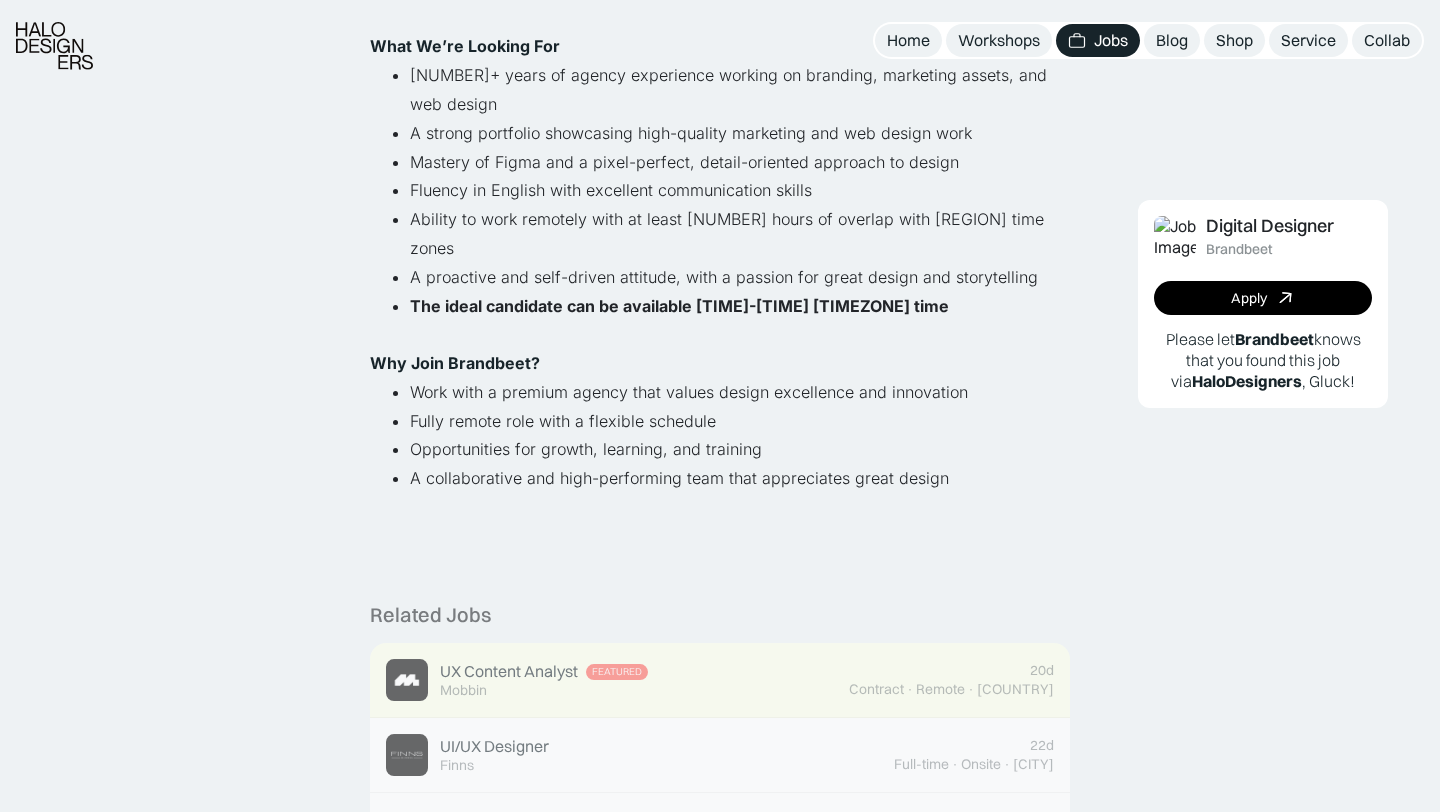 scroll, scrollTop: 826, scrollLeft: 0, axis: vertical 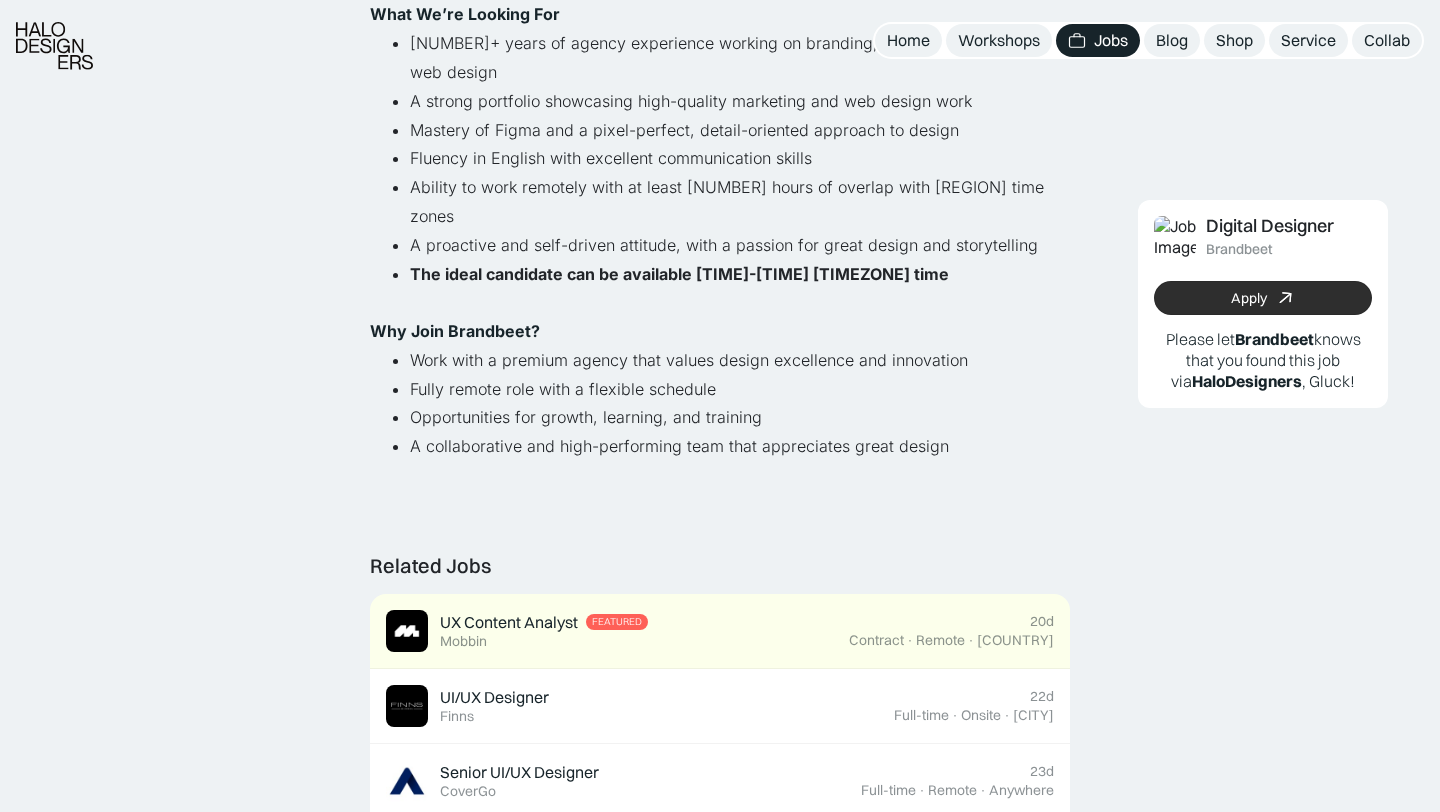 click on "Apply" at bounding box center (1249, 298) 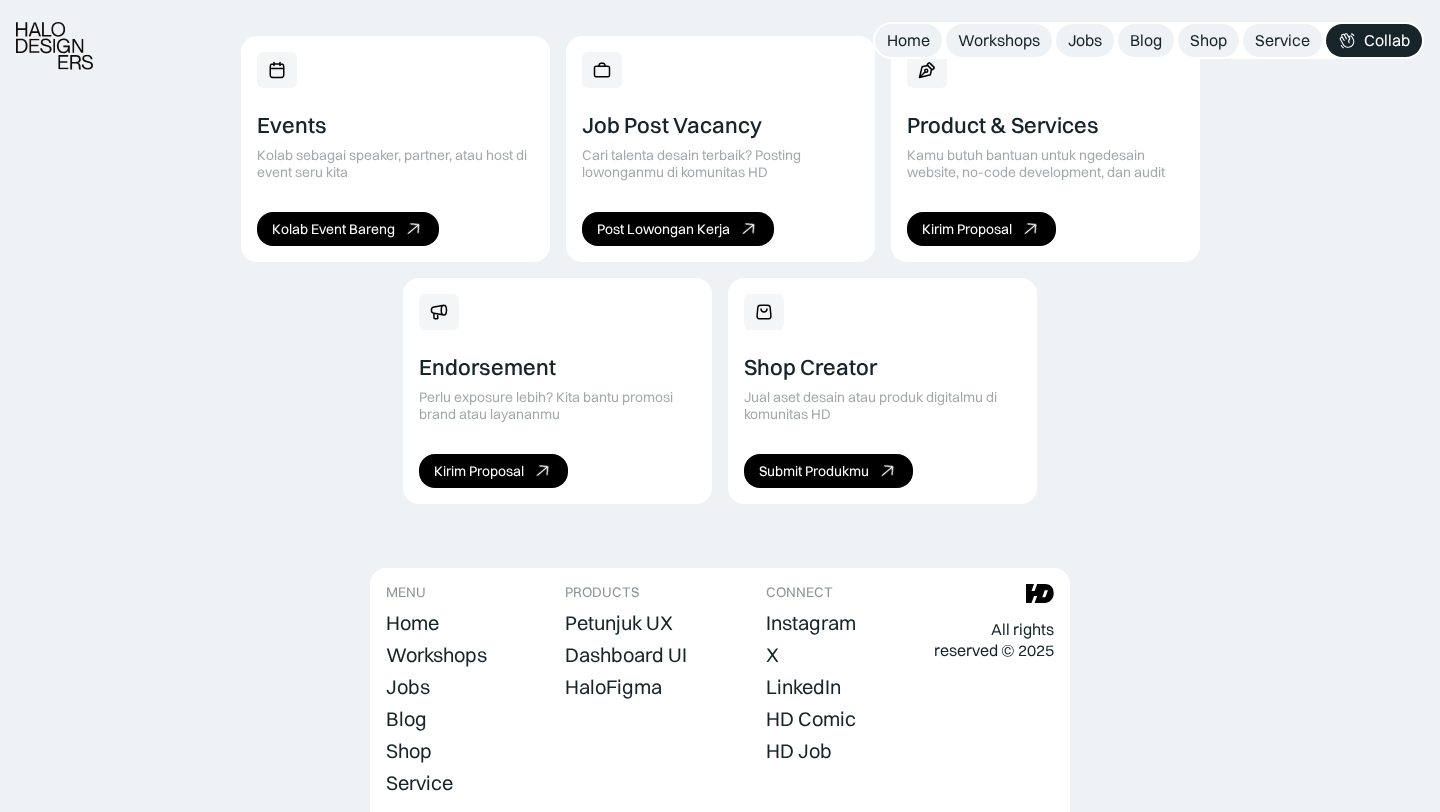 scroll, scrollTop: 1445, scrollLeft: 0, axis: vertical 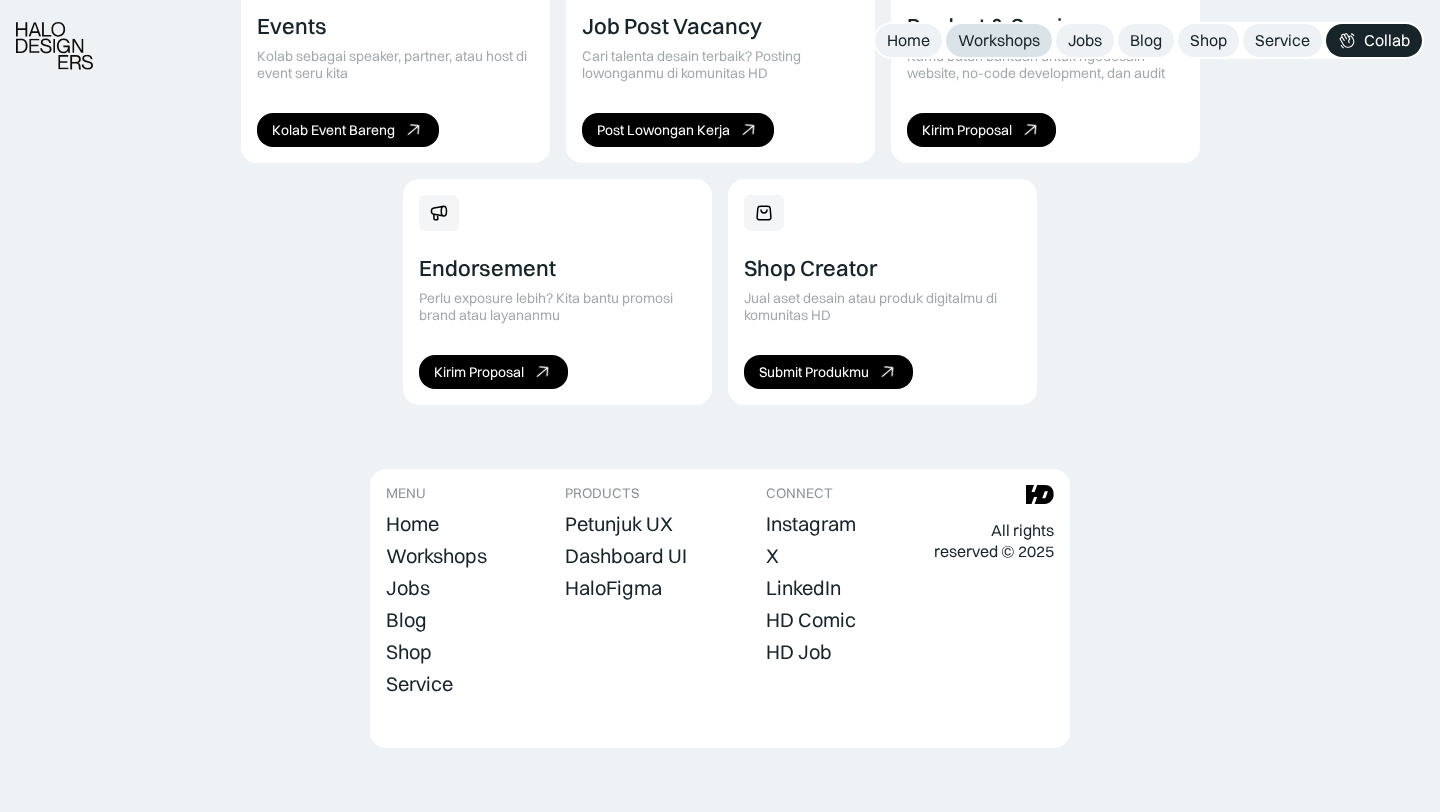 click on "Workshops" at bounding box center (999, 40) 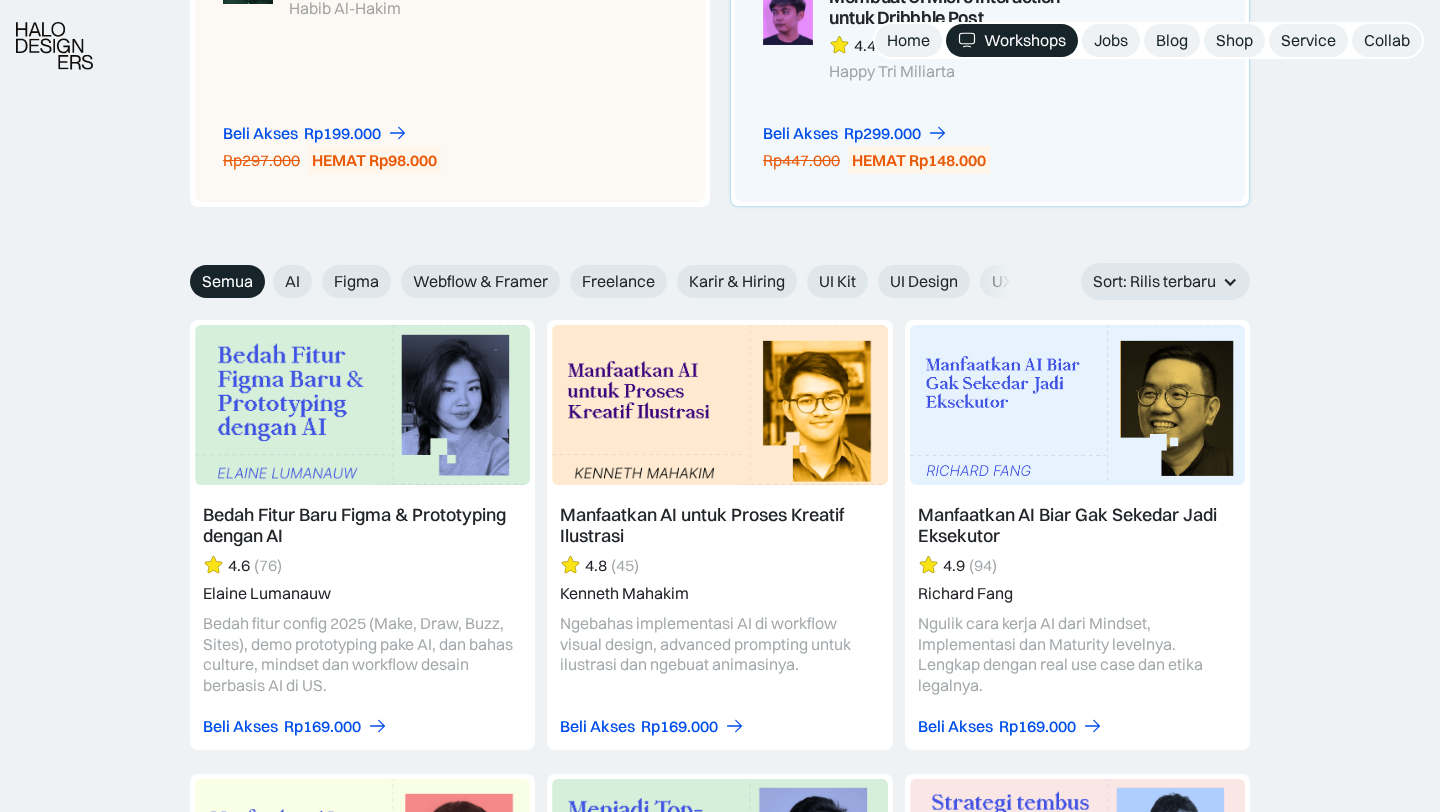 scroll, scrollTop: 2089, scrollLeft: 0, axis: vertical 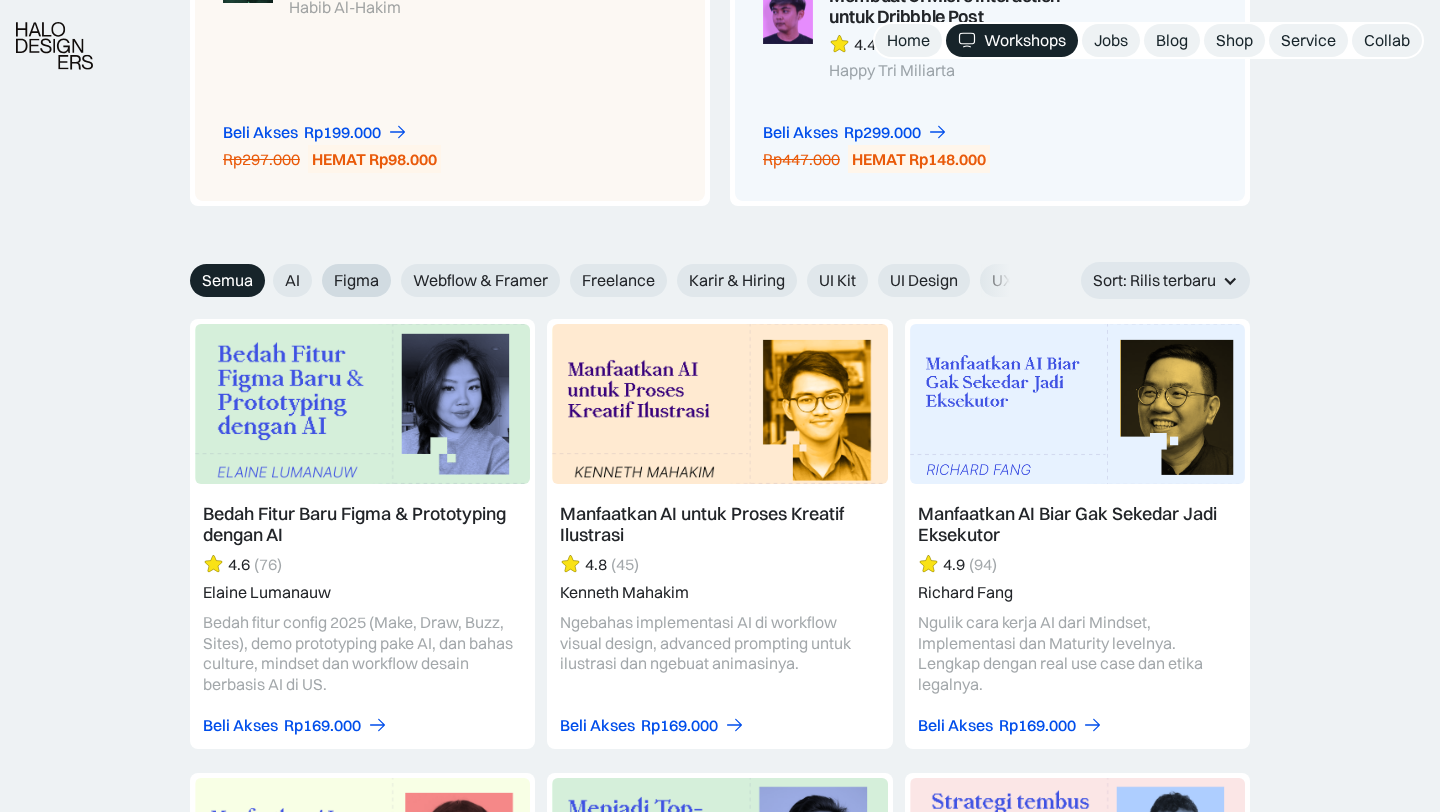click on "Figma" at bounding box center (292, 280) 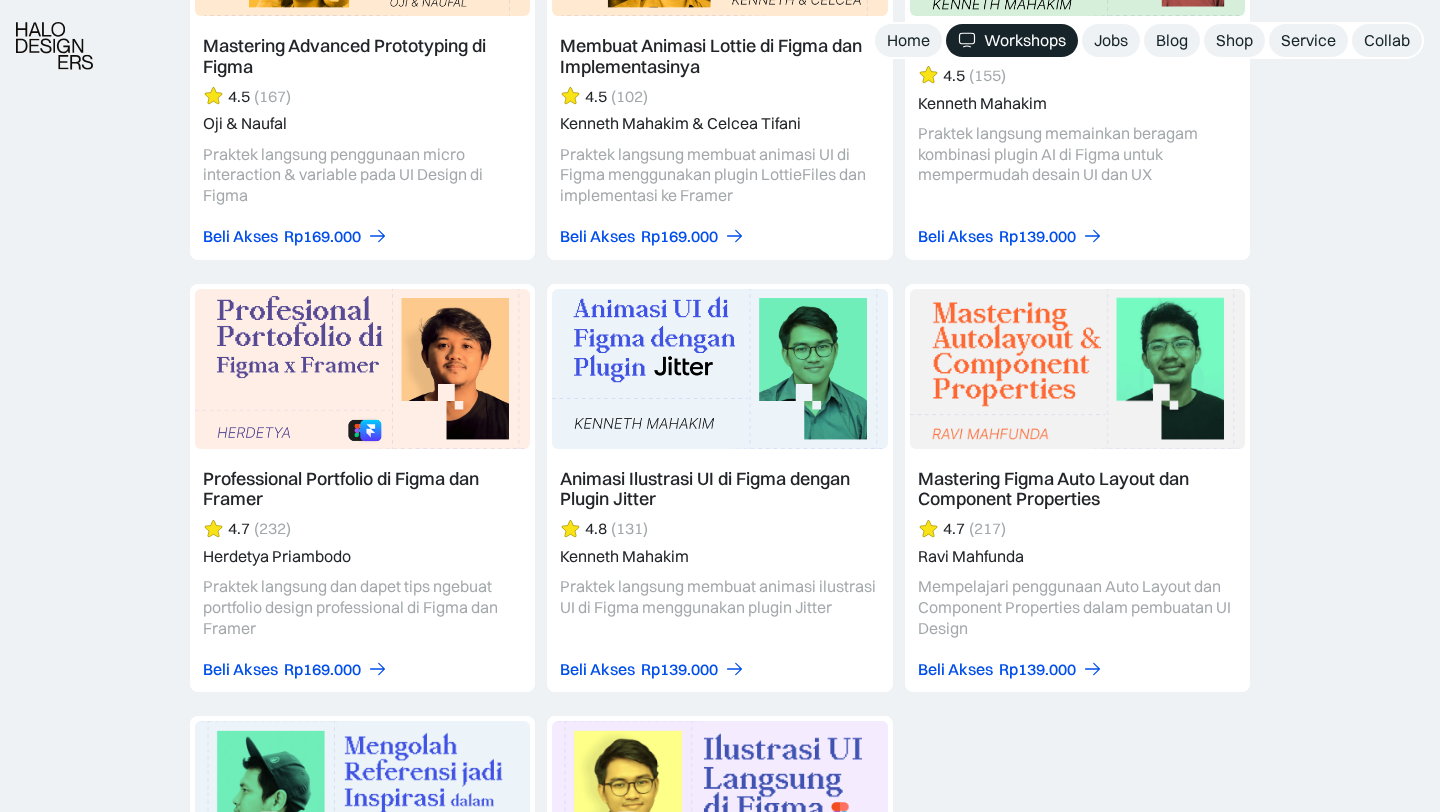 scroll, scrollTop: 2994, scrollLeft: 0, axis: vertical 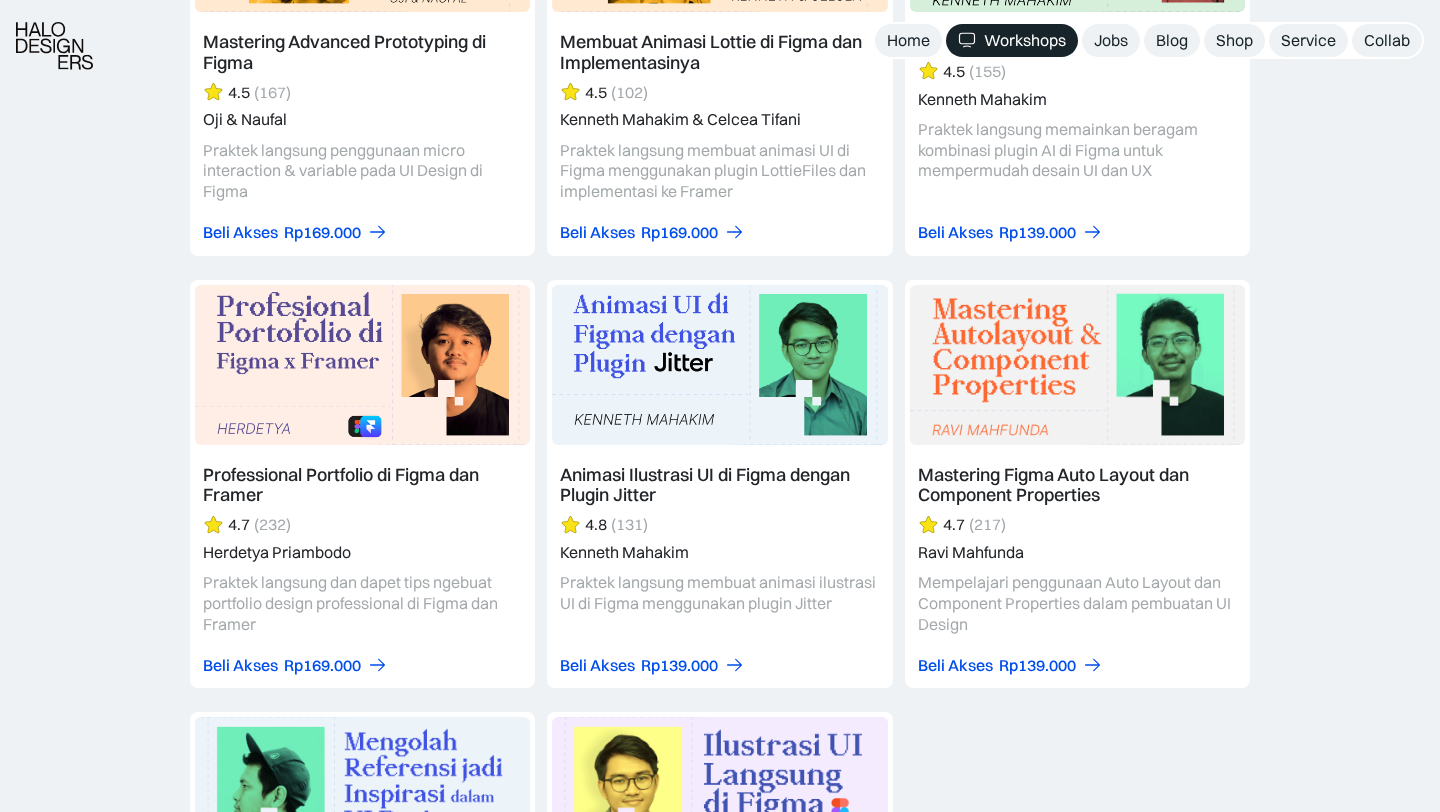 click at bounding box center (362, 484) 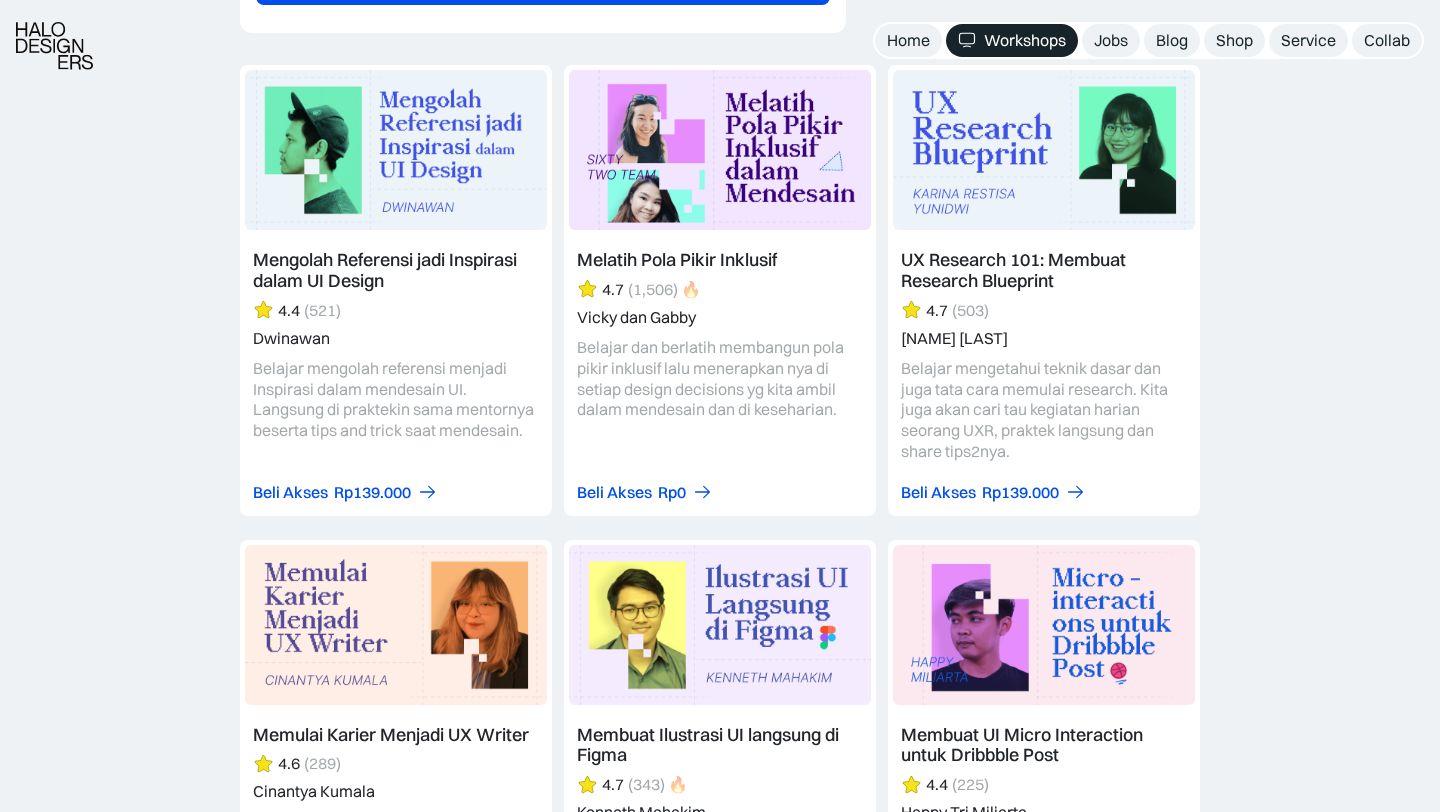 scroll, scrollTop: 5430, scrollLeft: 0, axis: vertical 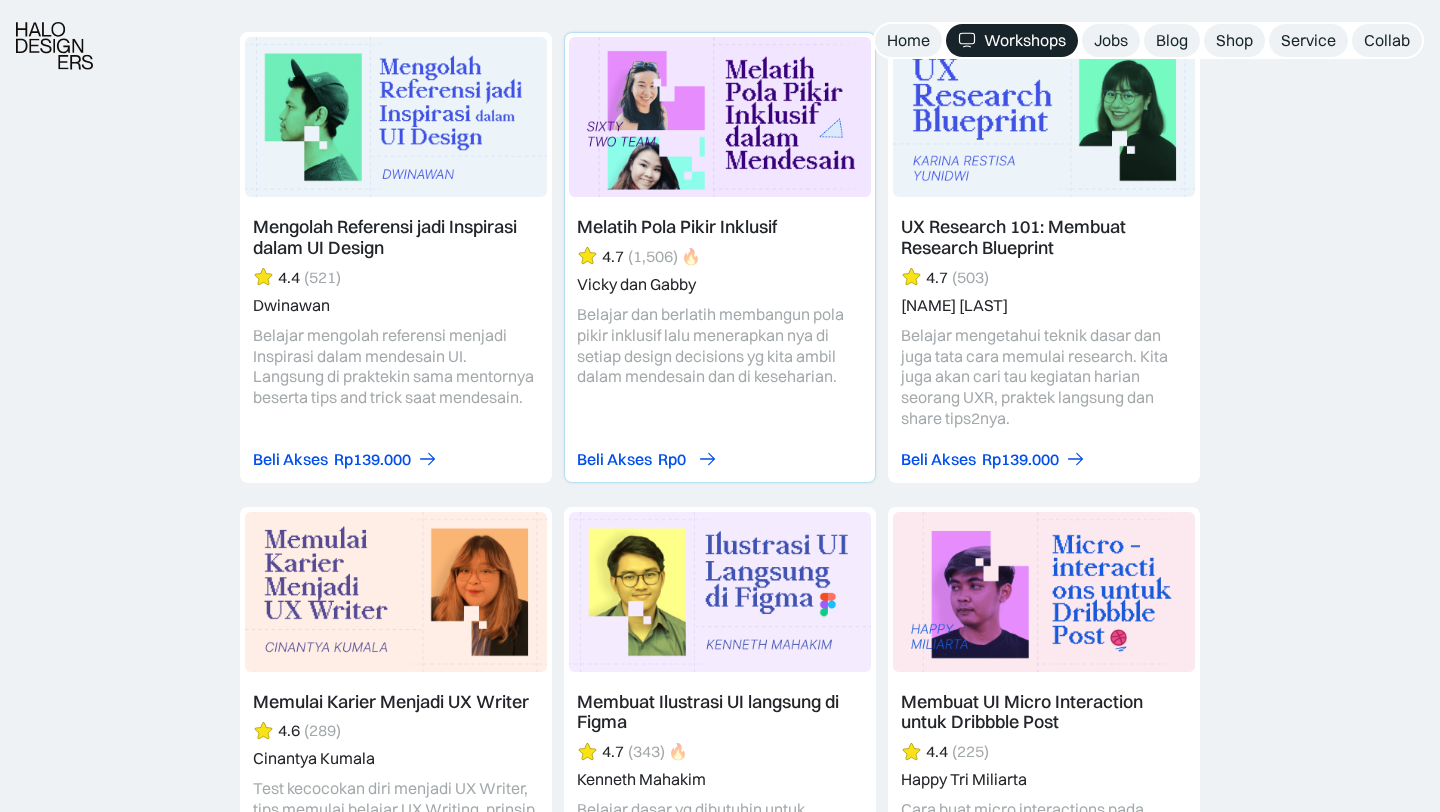 click on "Rp0" at bounding box center [672, 459] 